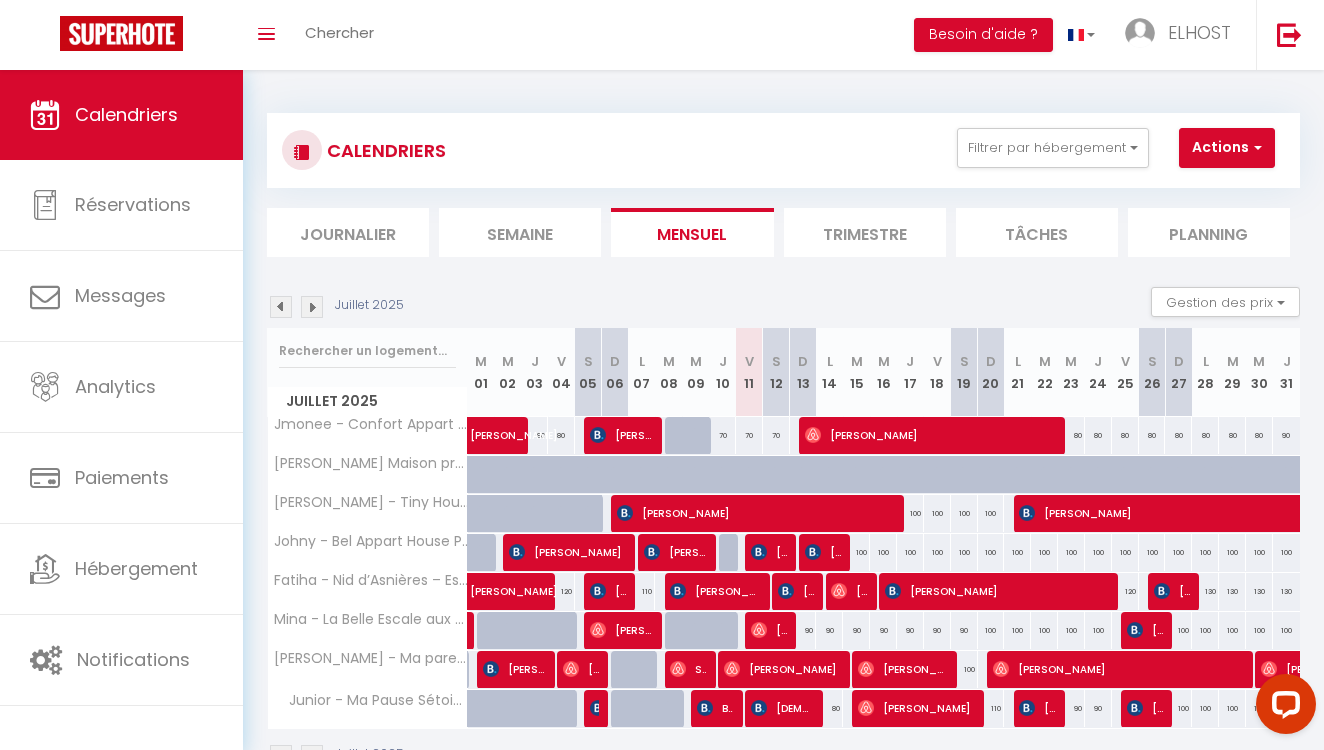 scroll, scrollTop: 0, scrollLeft: 0, axis: both 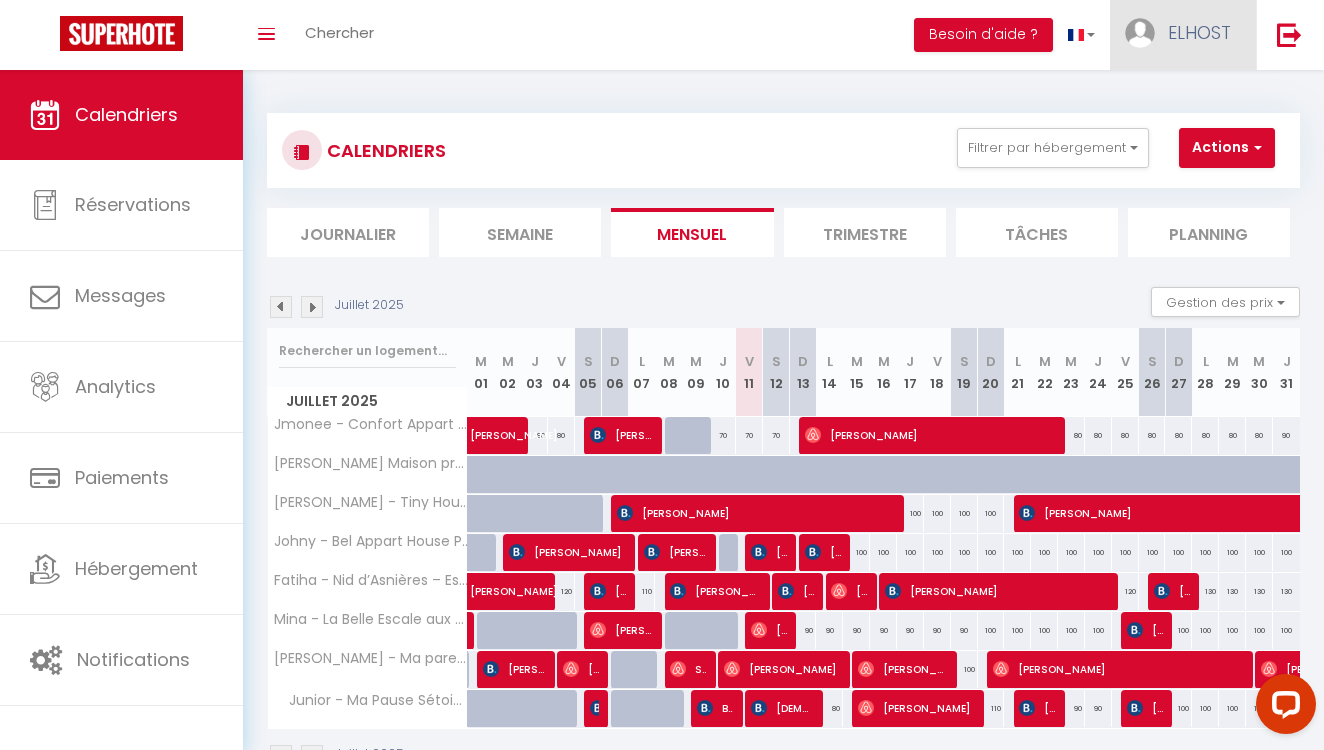 click on "ELHOST" at bounding box center [1199, 32] 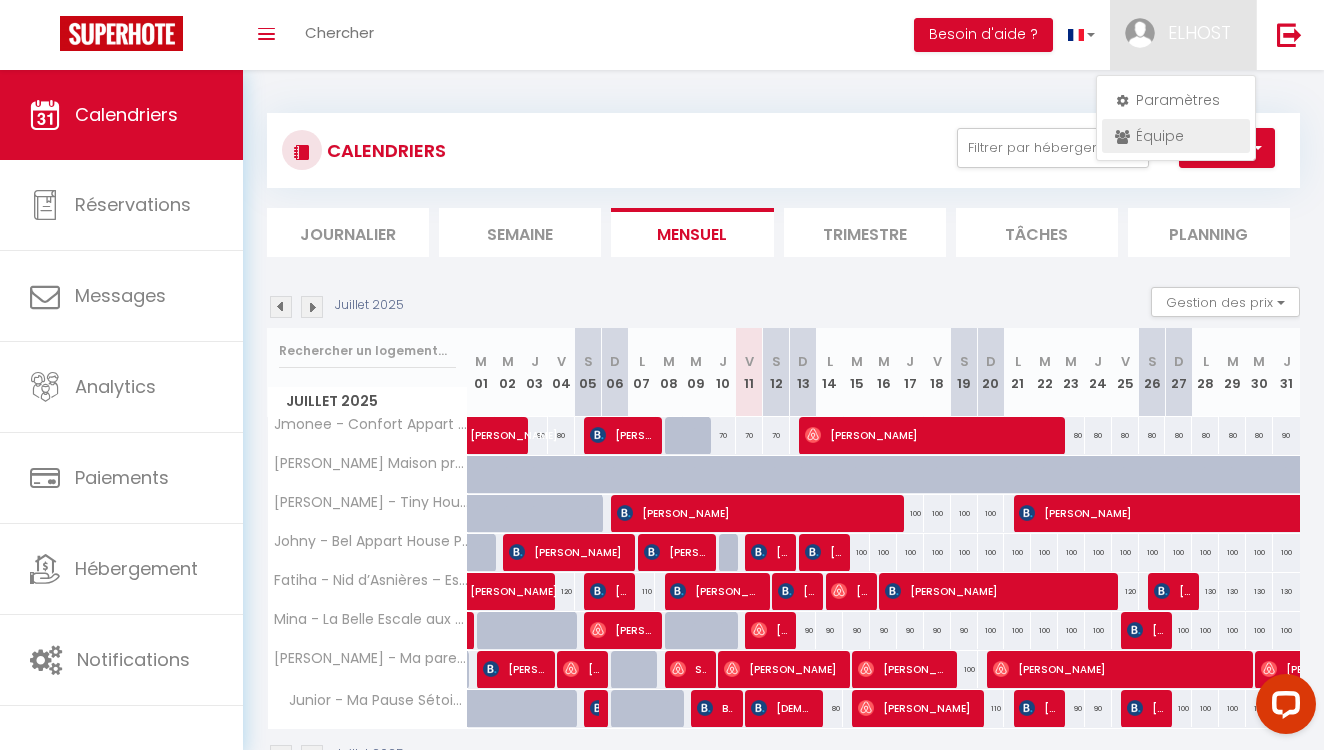 click on "Équipe" at bounding box center (1176, 136) 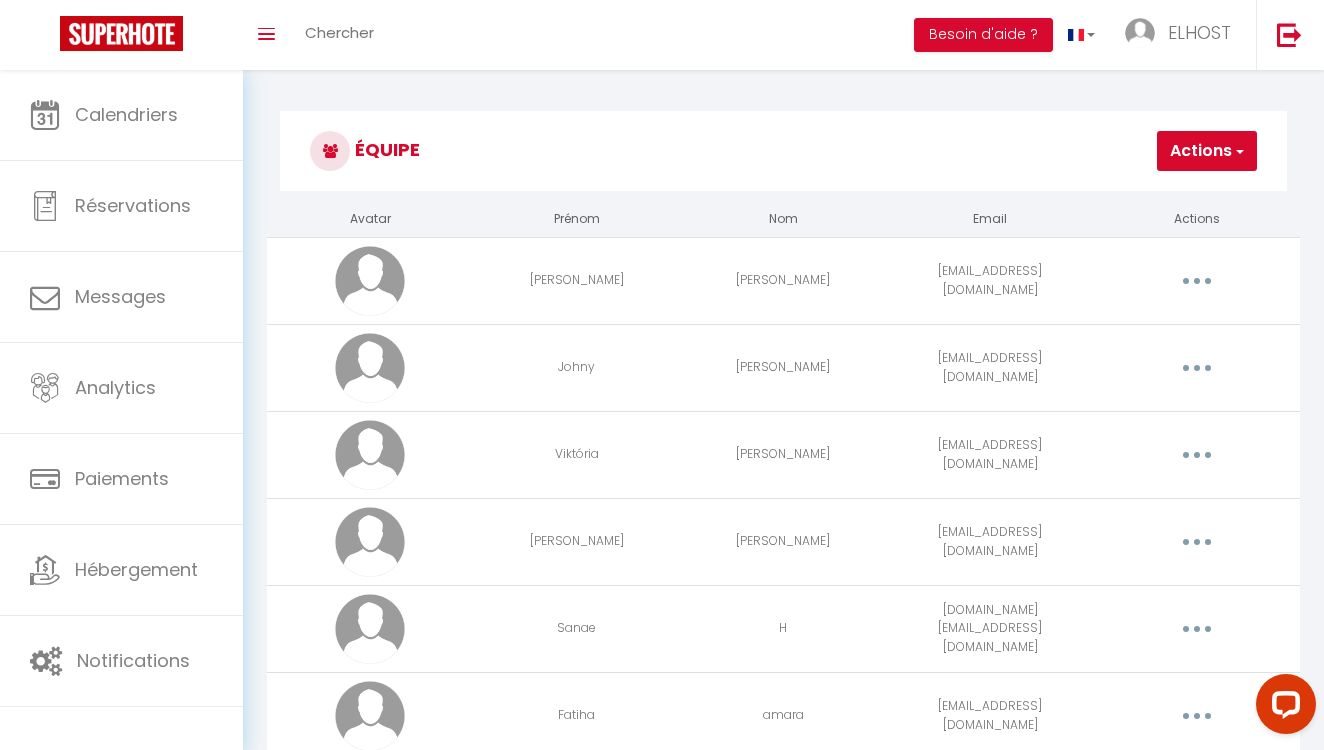 click on "Actions" at bounding box center (1207, 151) 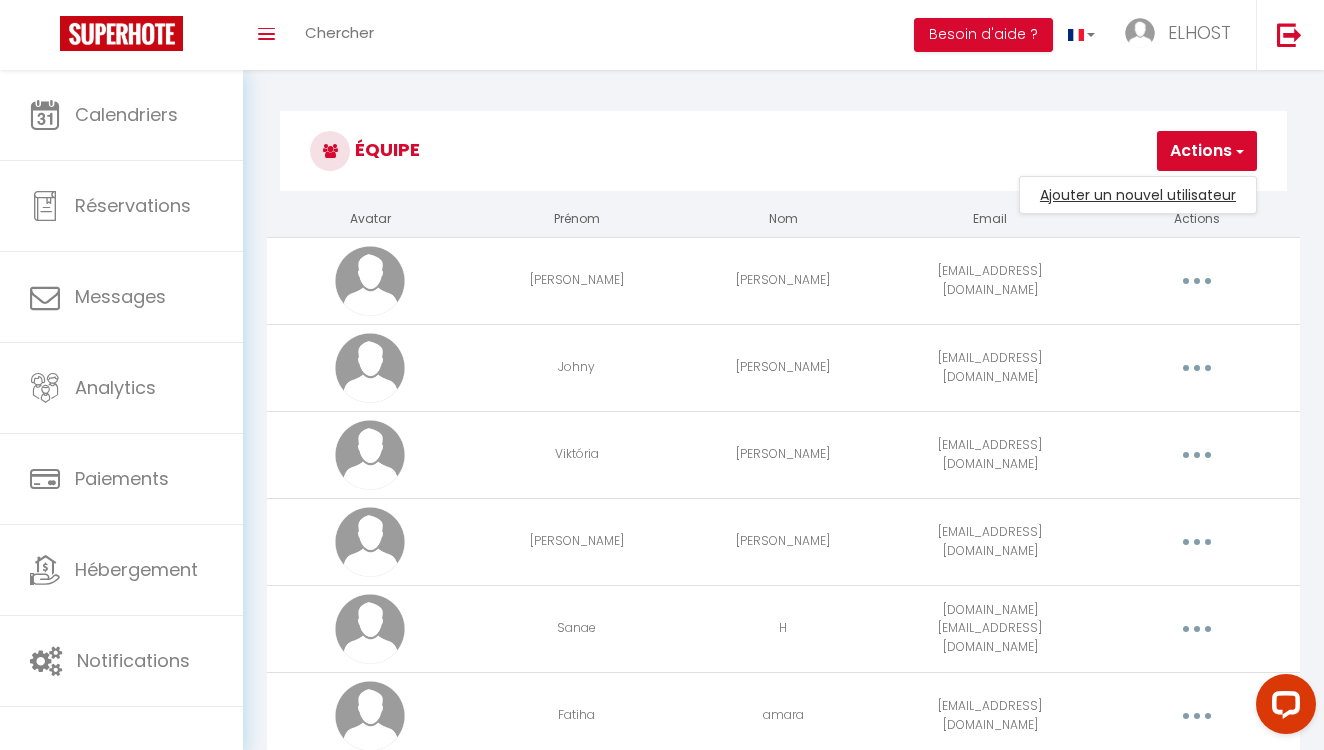 click on "Ajouter un nouvel utilisateur" at bounding box center (1138, 195) 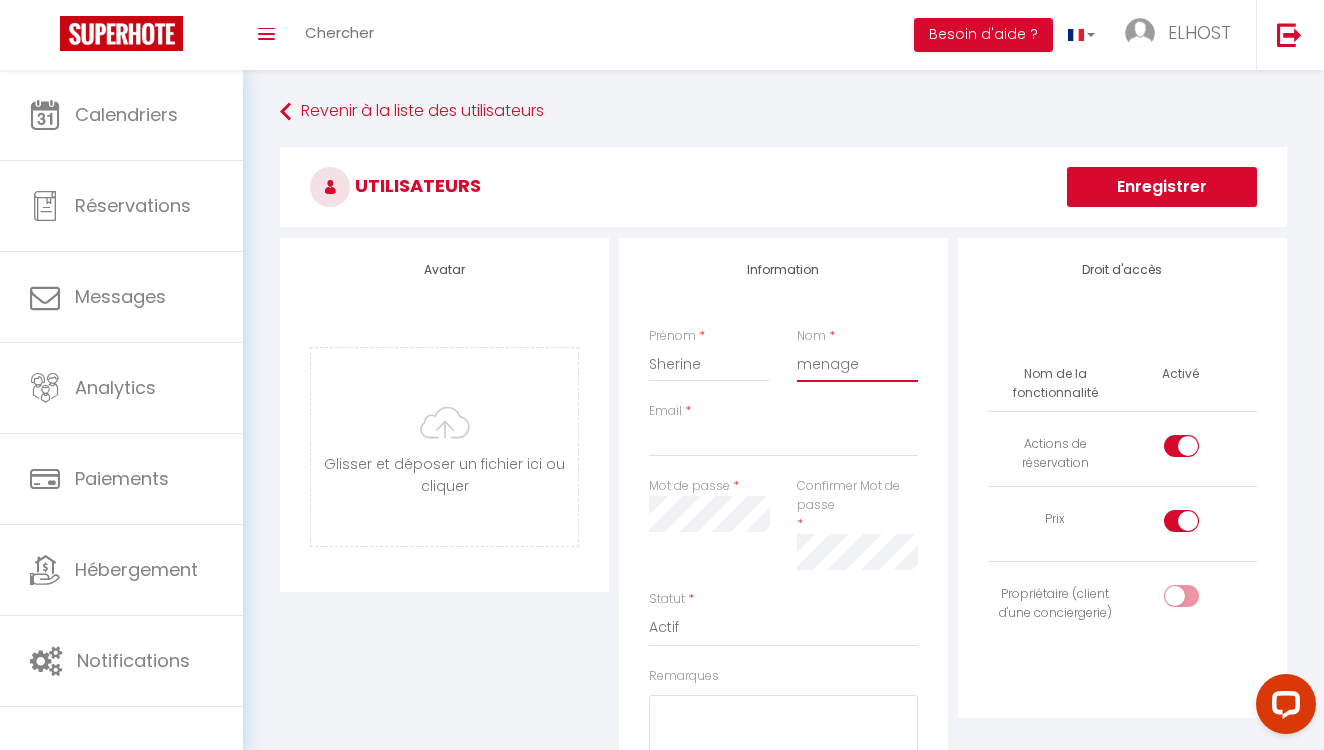 type on "menage" 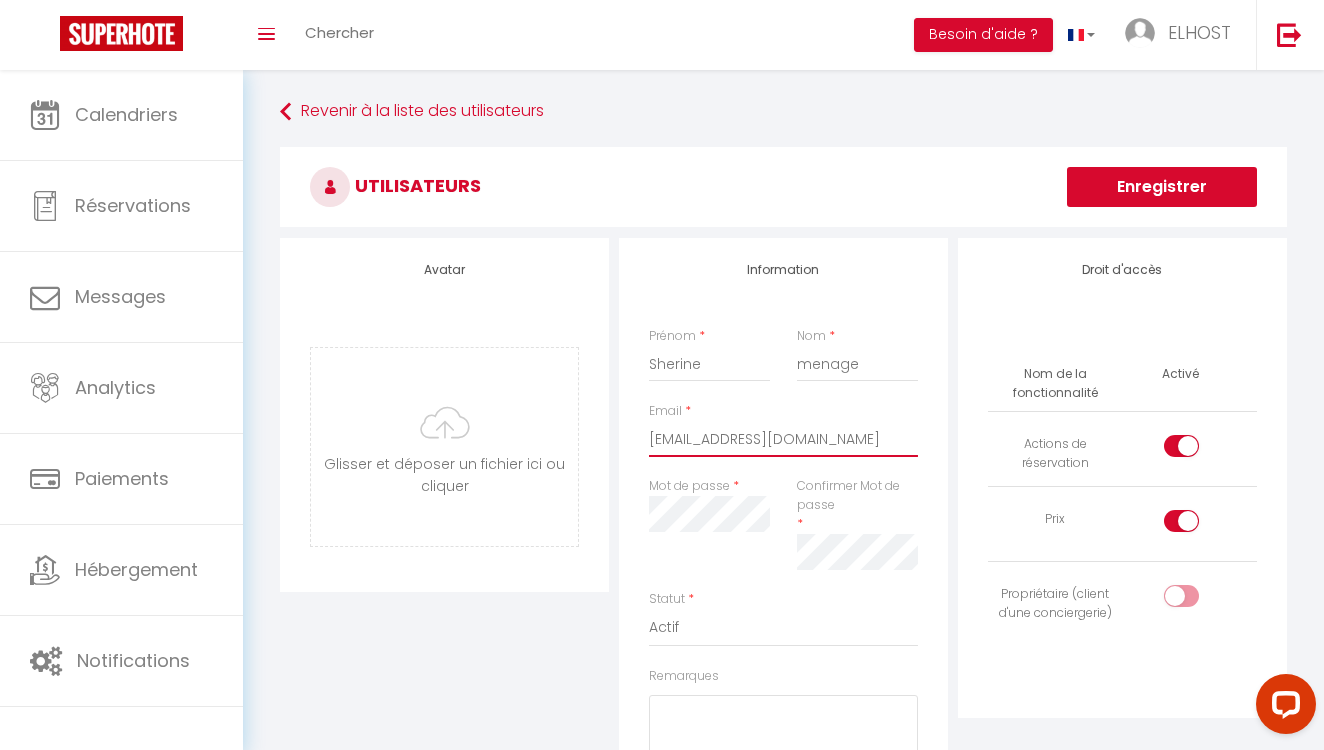 type on "[EMAIL_ADDRESS][DOMAIN_NAME]" 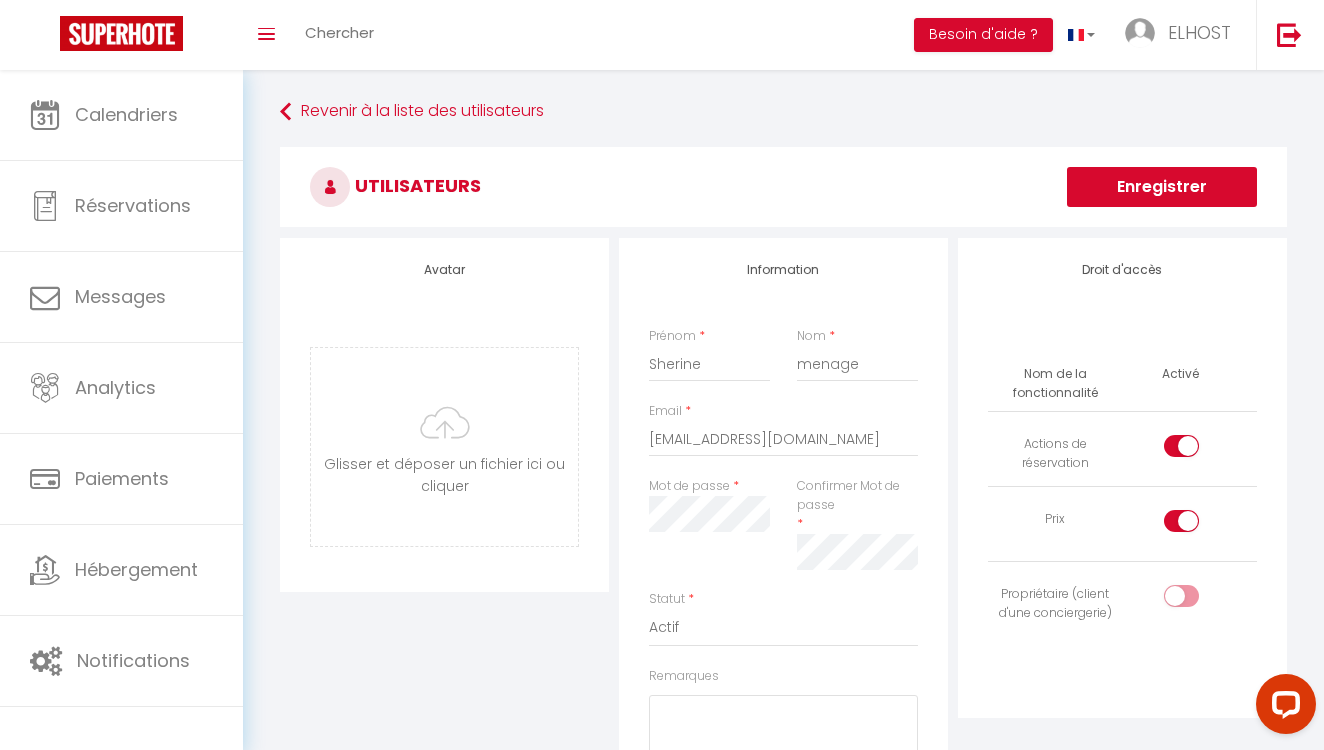 scroll, scrollTop: 0, scrollLeft: 0, axis: both 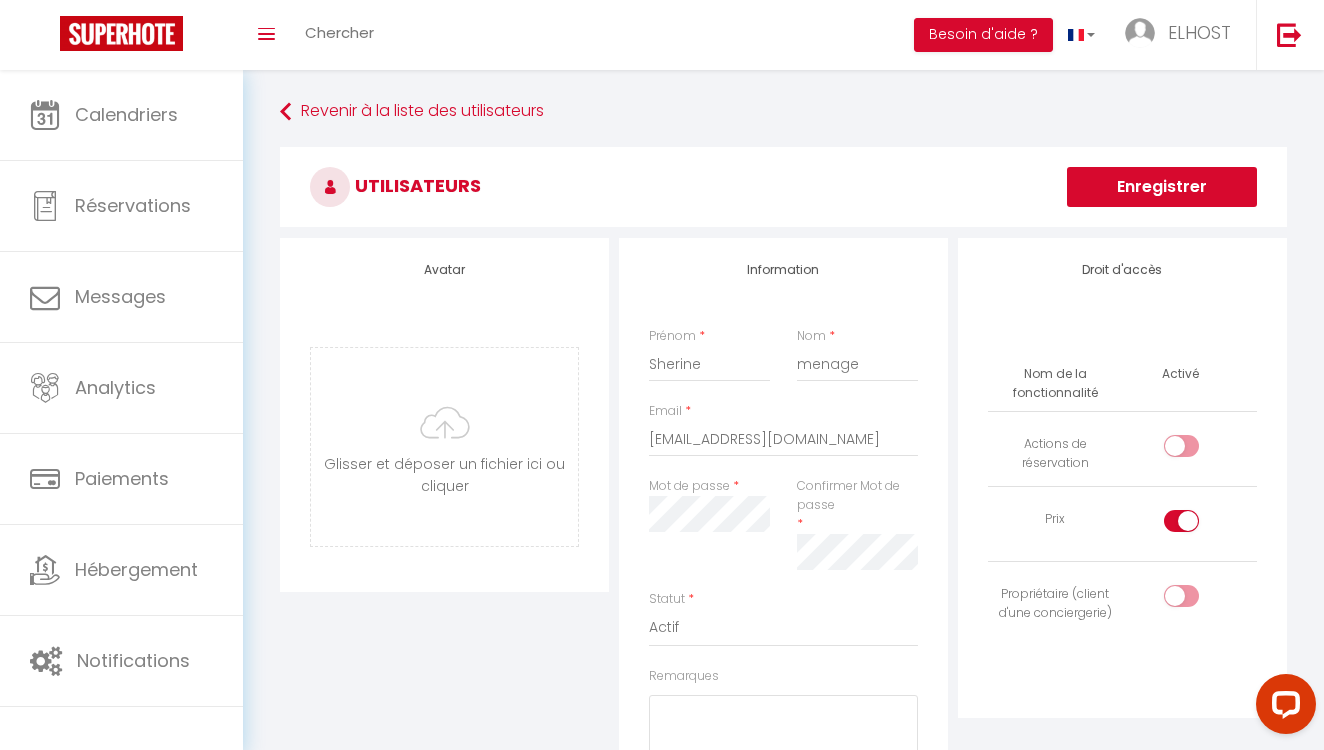 click on "Enregistrer" at bounding box center (1162, 187) 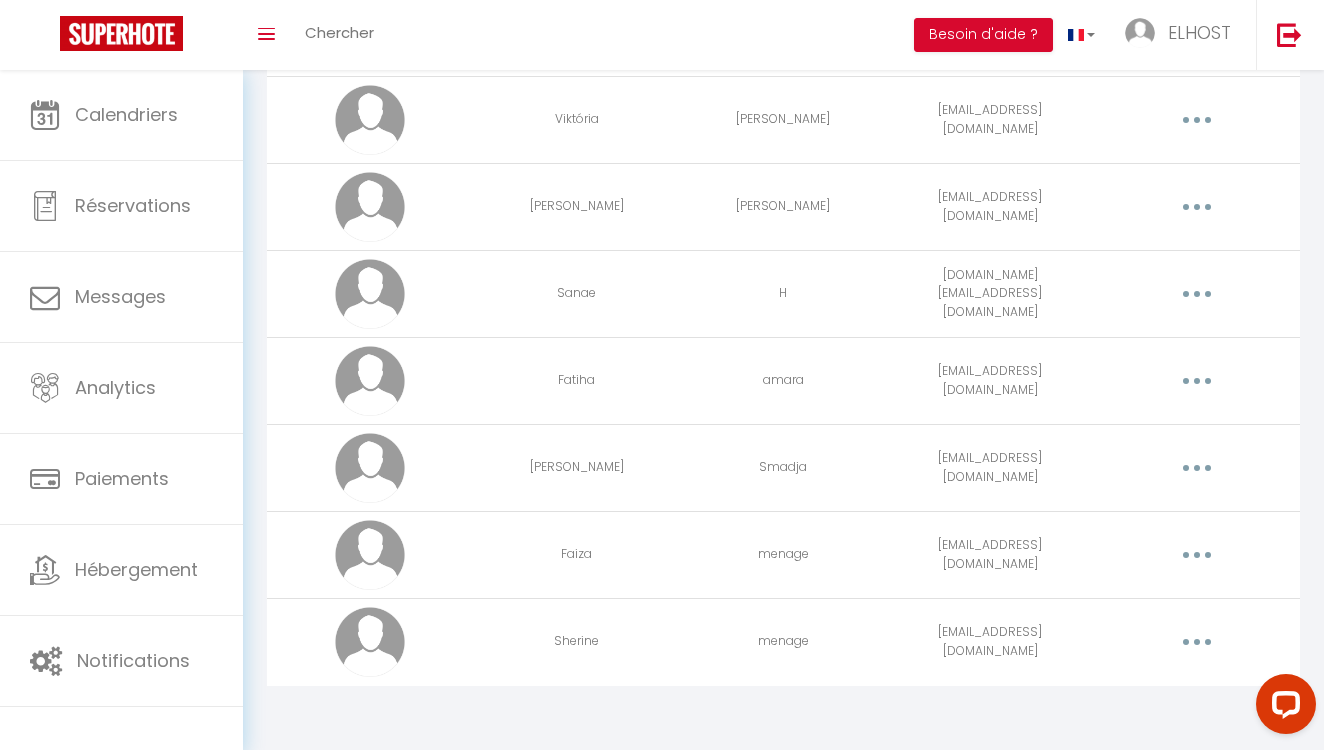 scroll, scrollTop: 334, scrollLeft: 0, axis: vertical 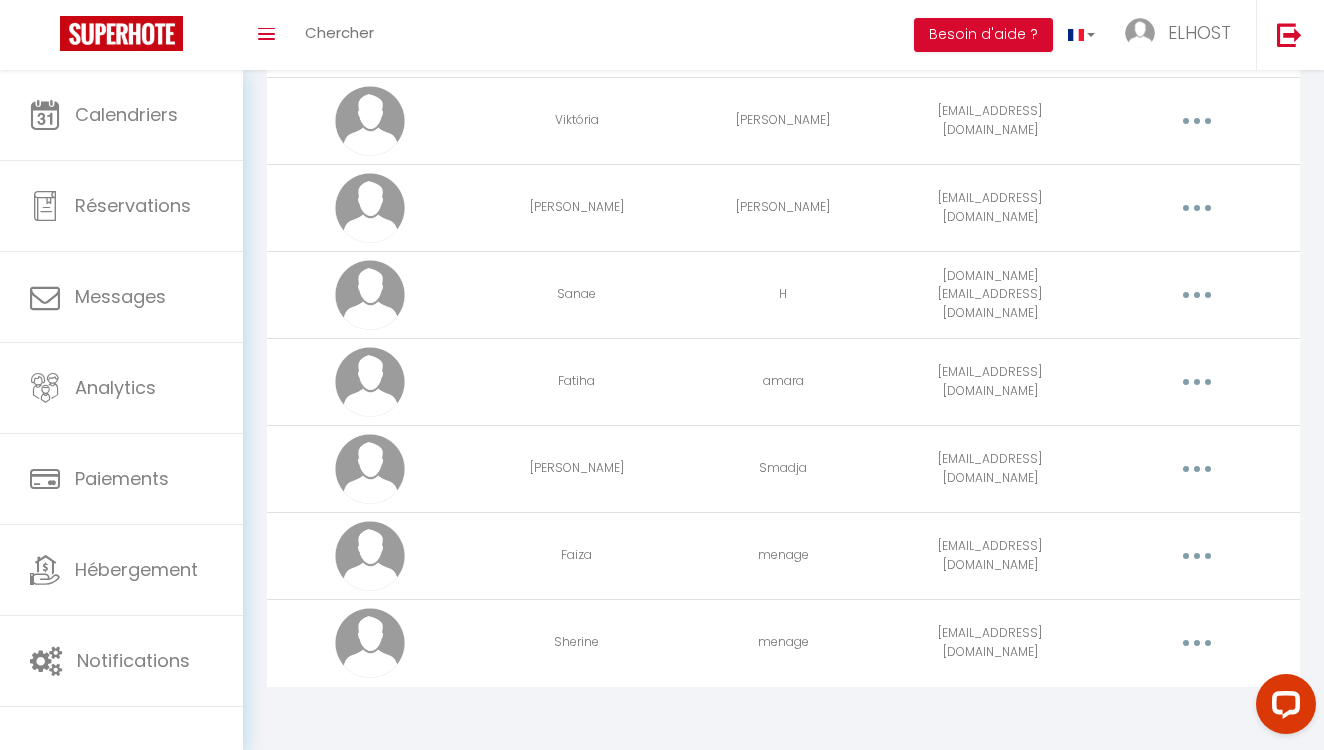 click at bounding box center (1196, 643) 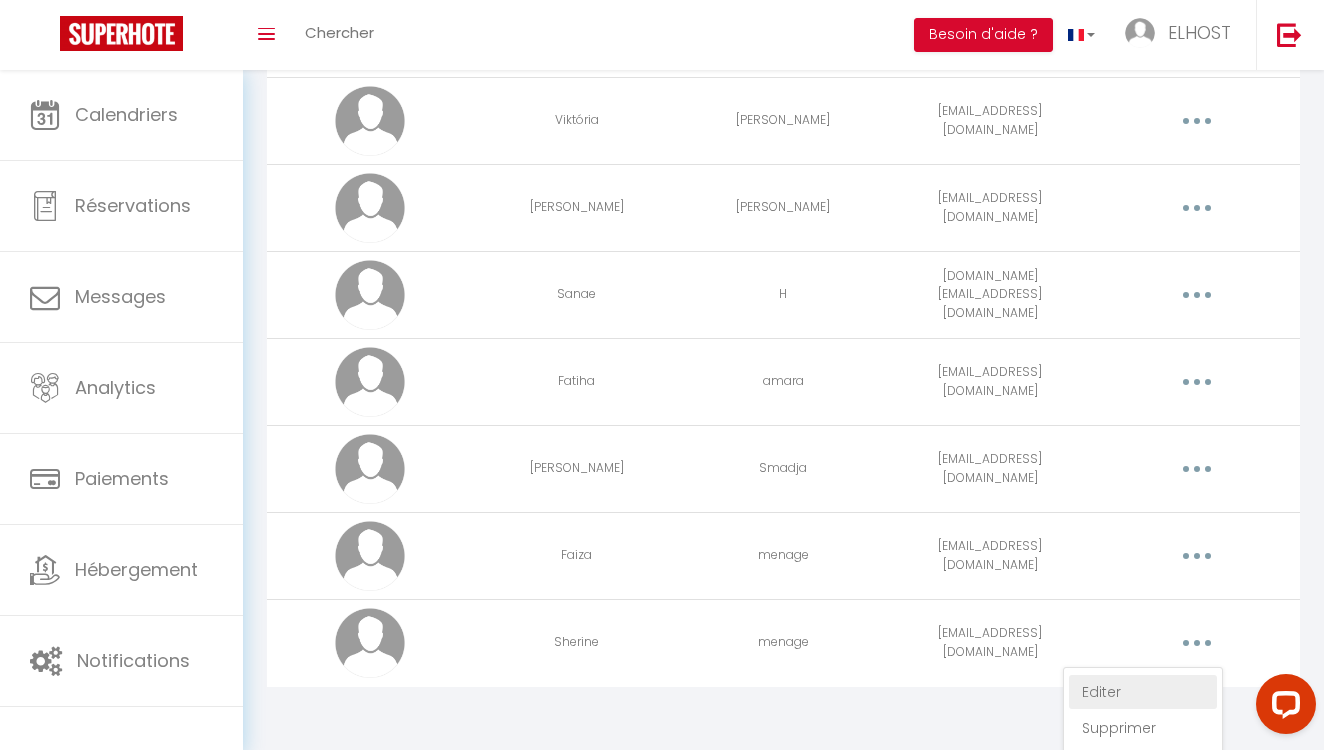 click on "Editer" at bounding box center [1143, 692] 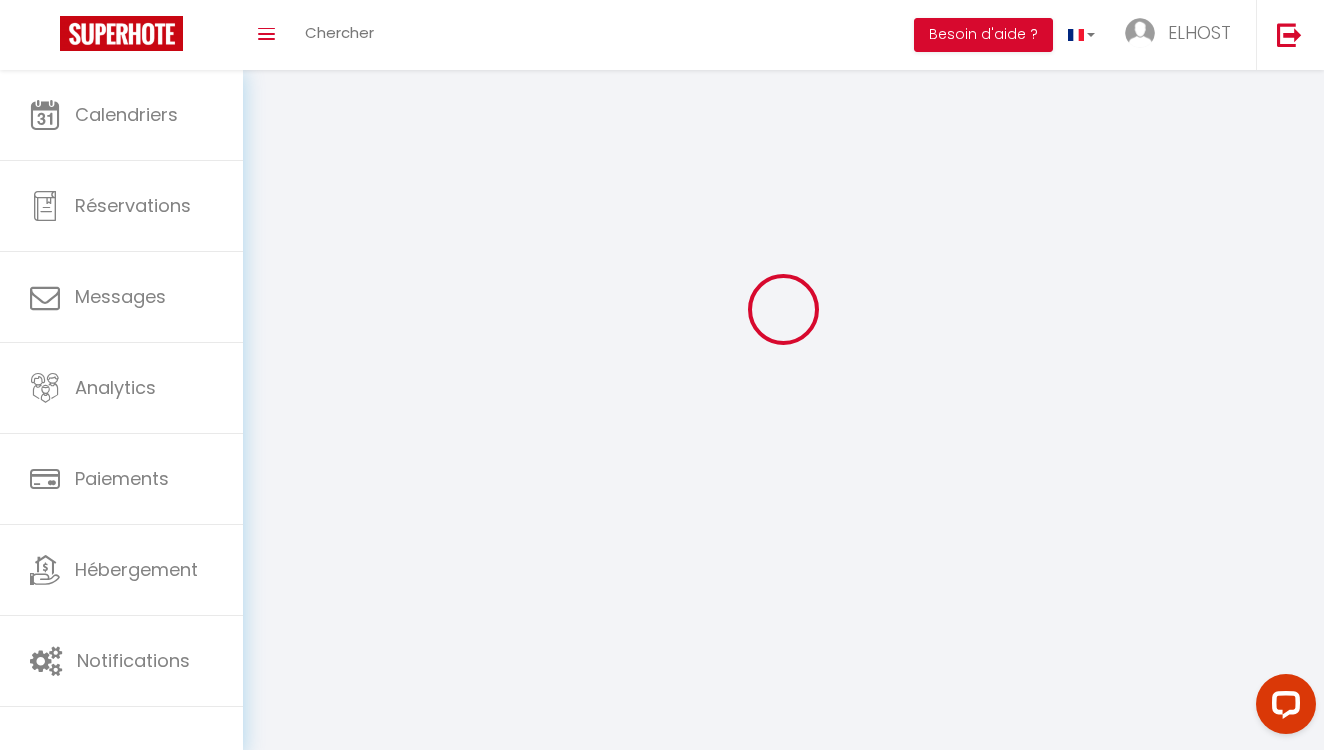 scroll, scrollTop: 70, scrollLeft: 0, axis: vertical 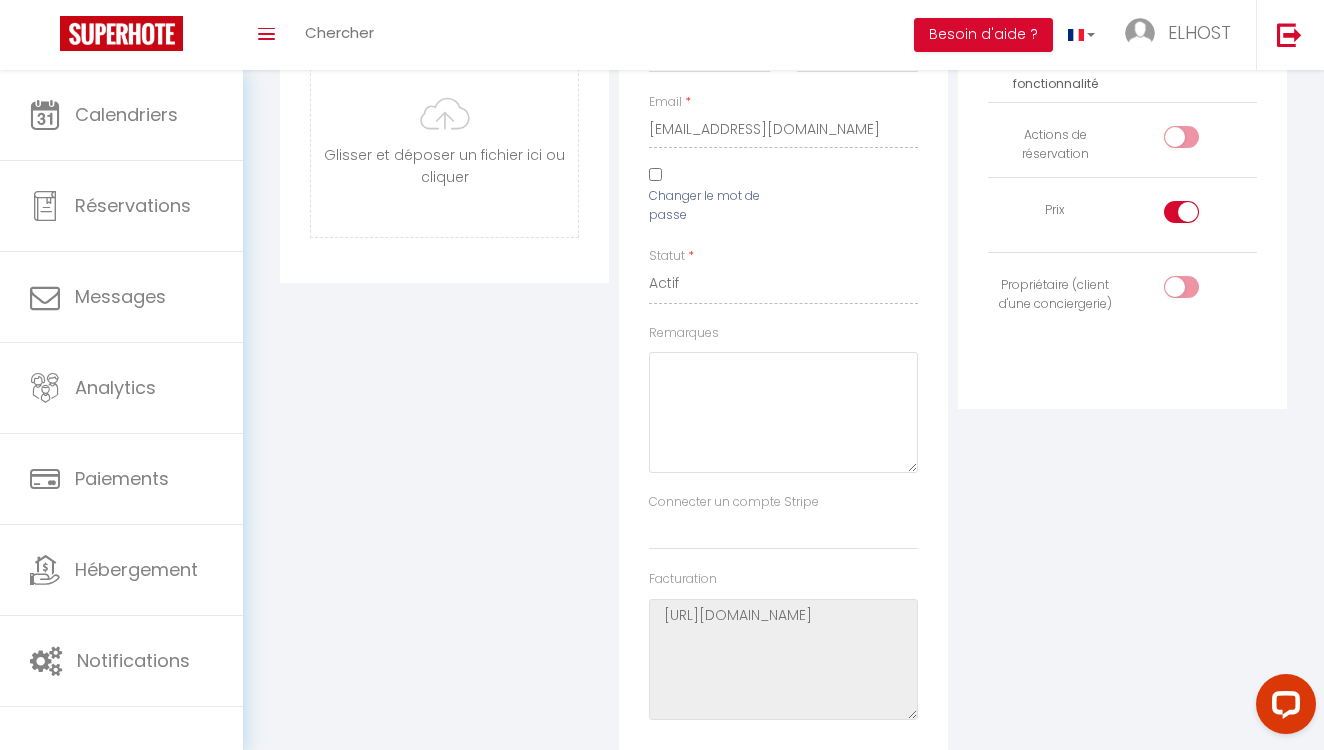 click at bounding box center [1181, 212] 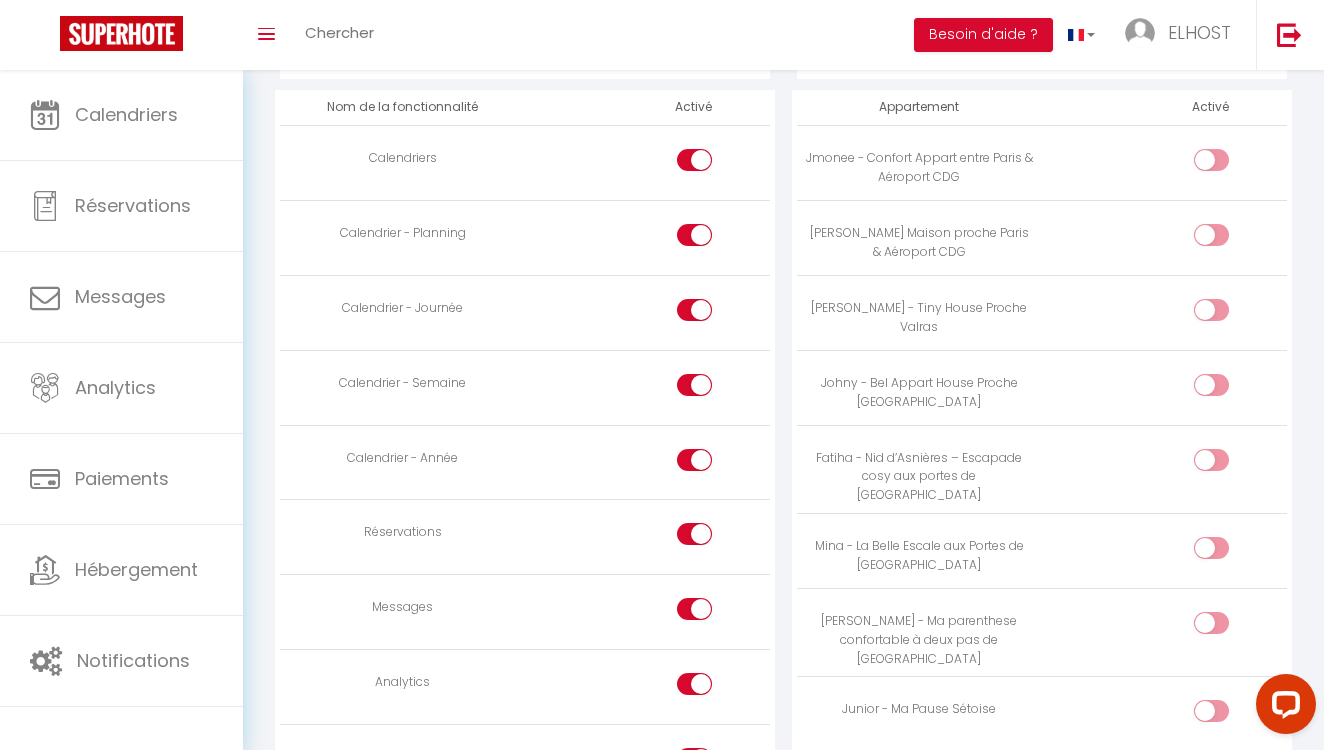 scroll, scrollTop: 1152, scrollLeft: 0, axis: vertical 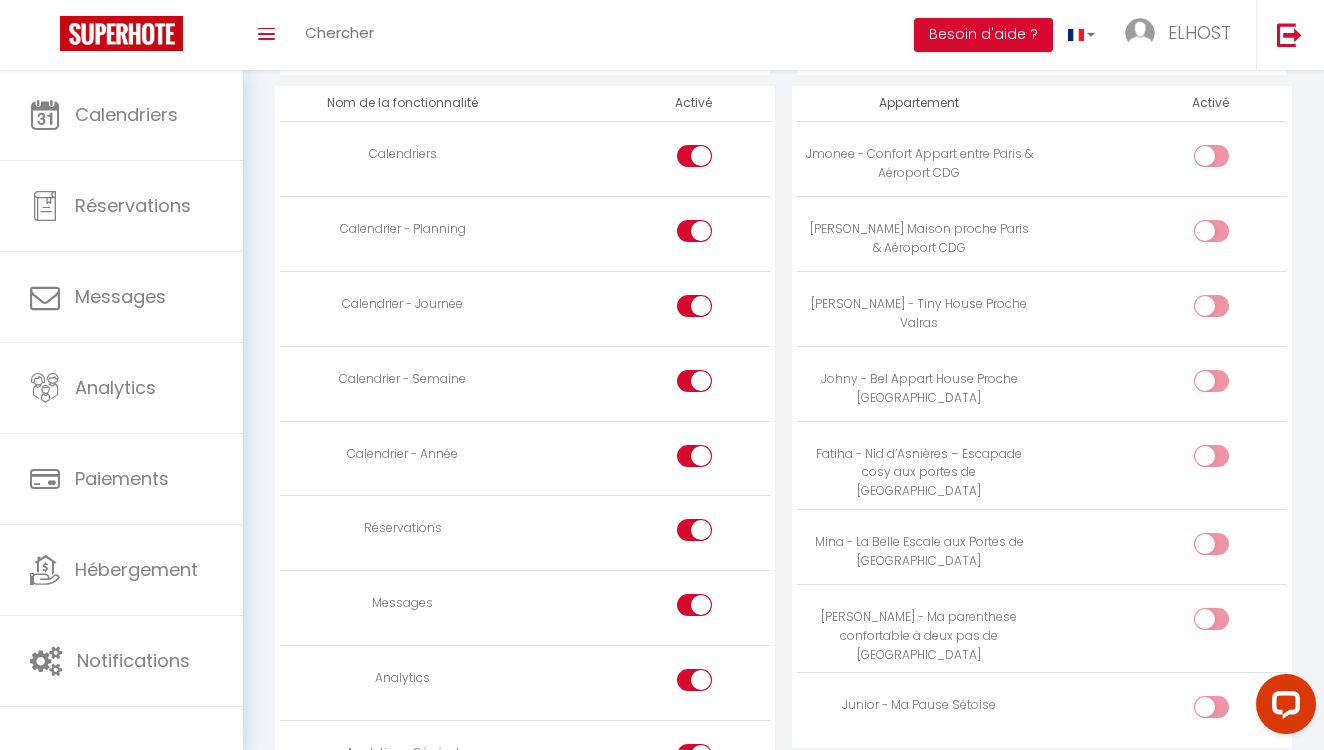 click at bounding box center [1211, 707] 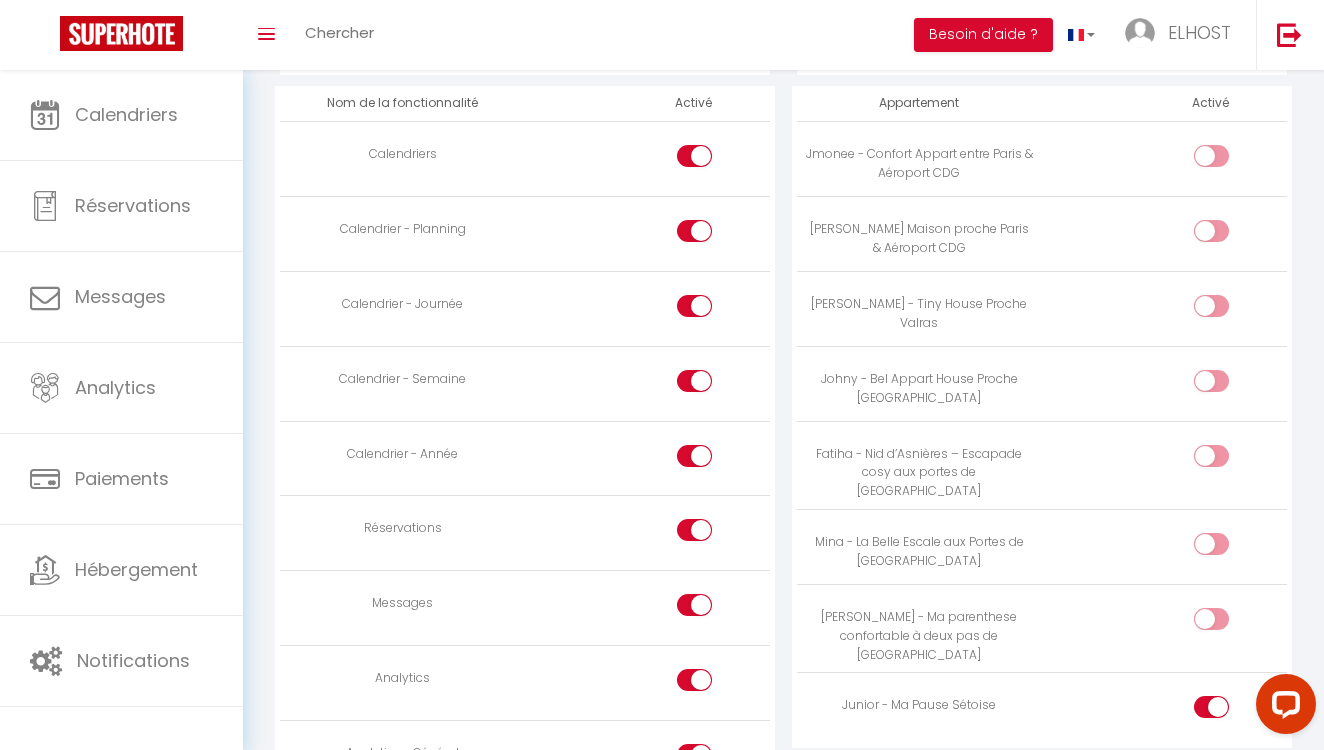 click at bounding box center (712, 609) 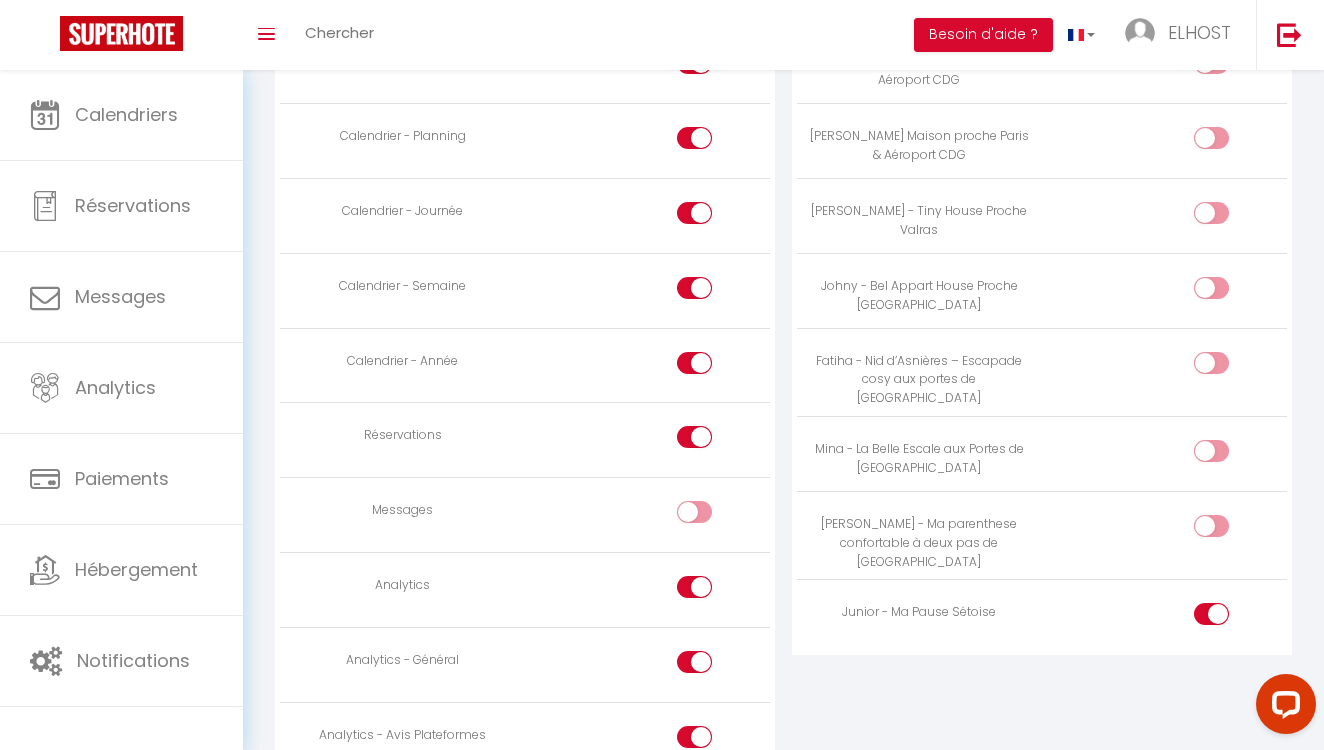 scroll, scrollTop: 1249, scrollLeft: 0, axis: vertical 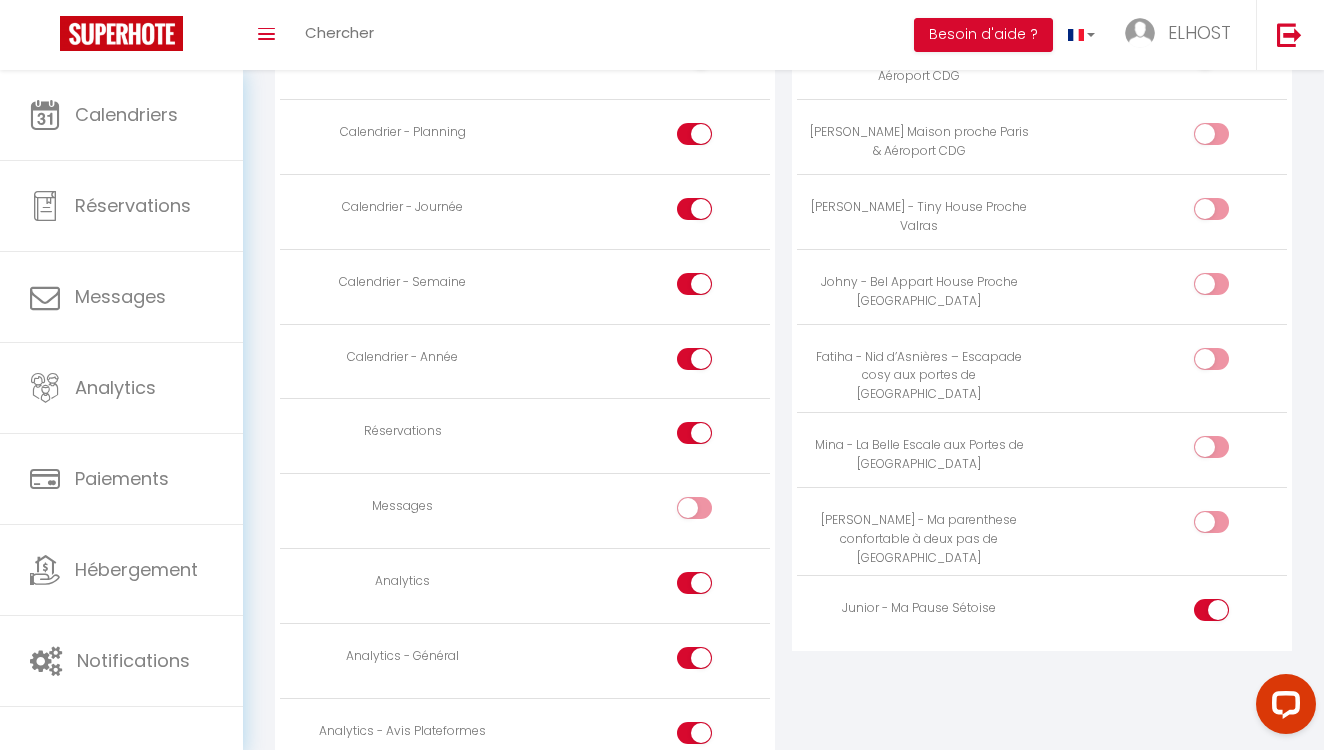 click at bounding box center (712, 587) 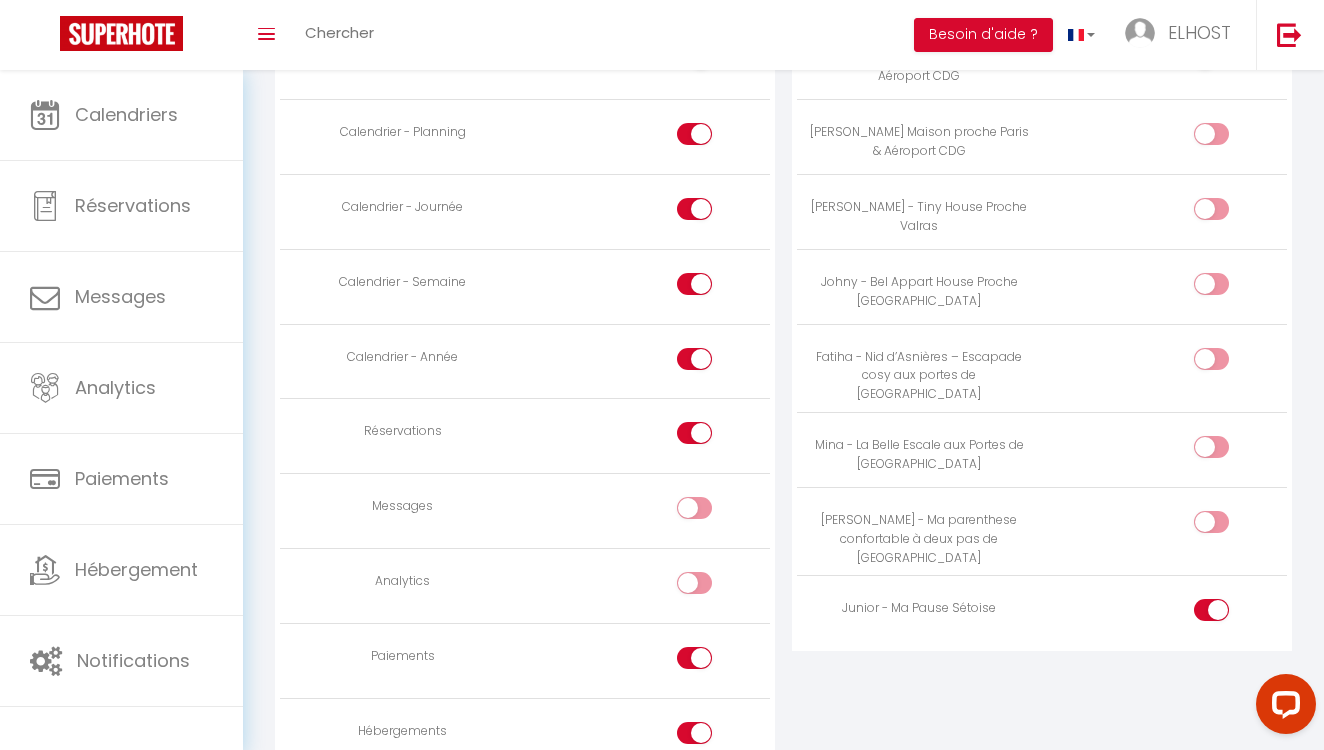 click at bounding box center (712, 662) 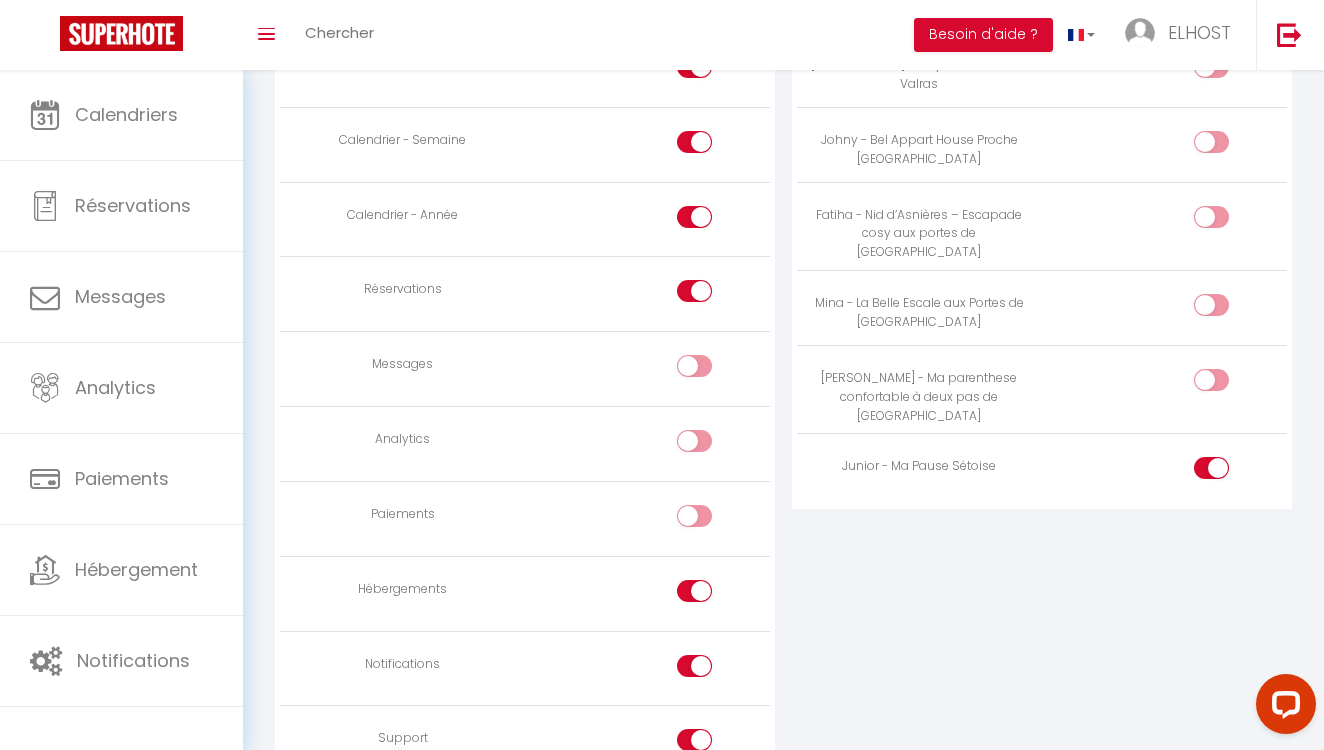 scroll, scrollTop: 1426, scrollLeft: 0, axis: vertical 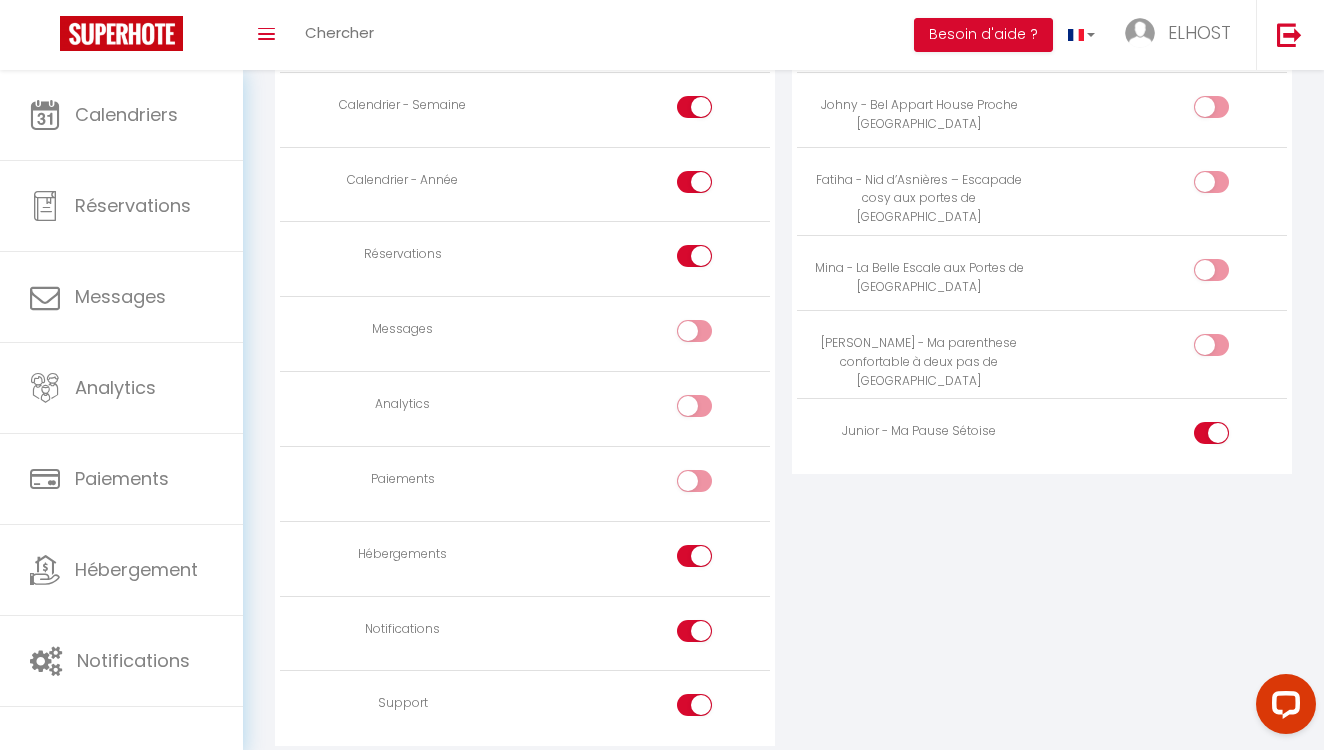 click at bounding box center [712, 560] 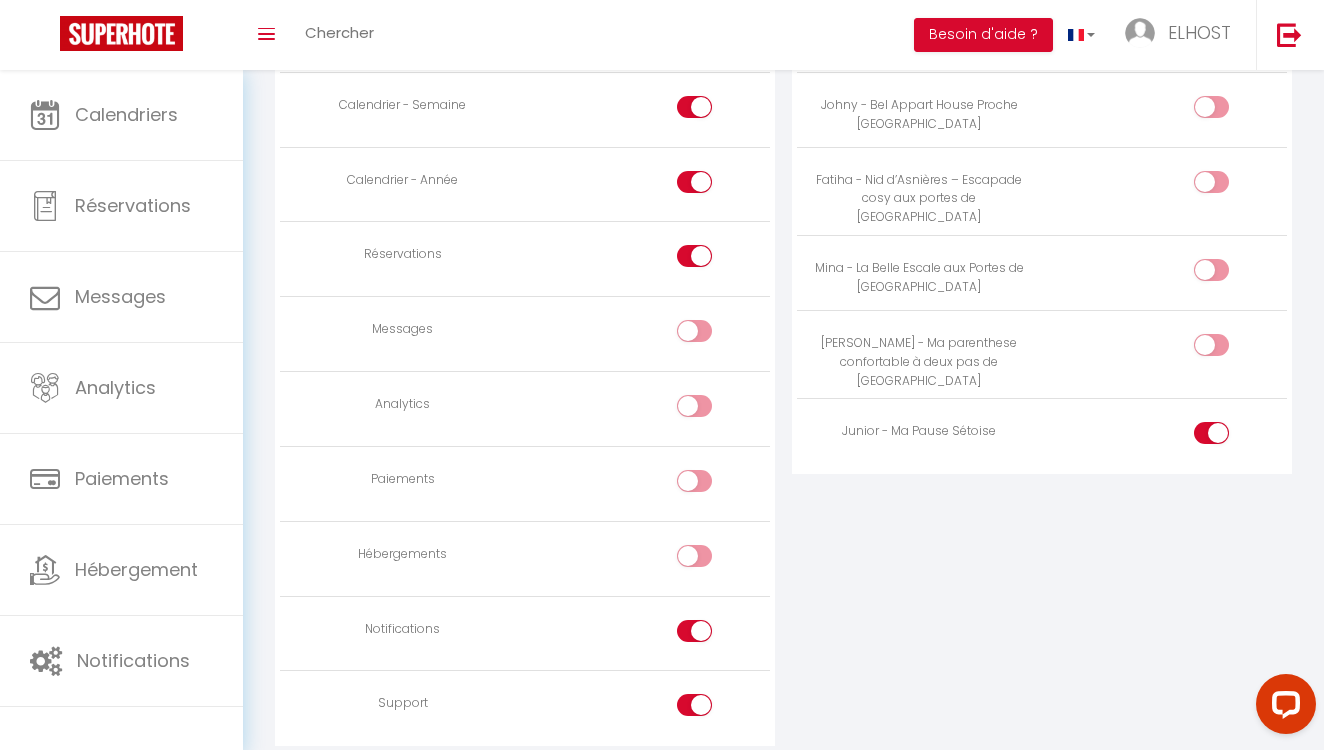click at bounding box center [694, 635] 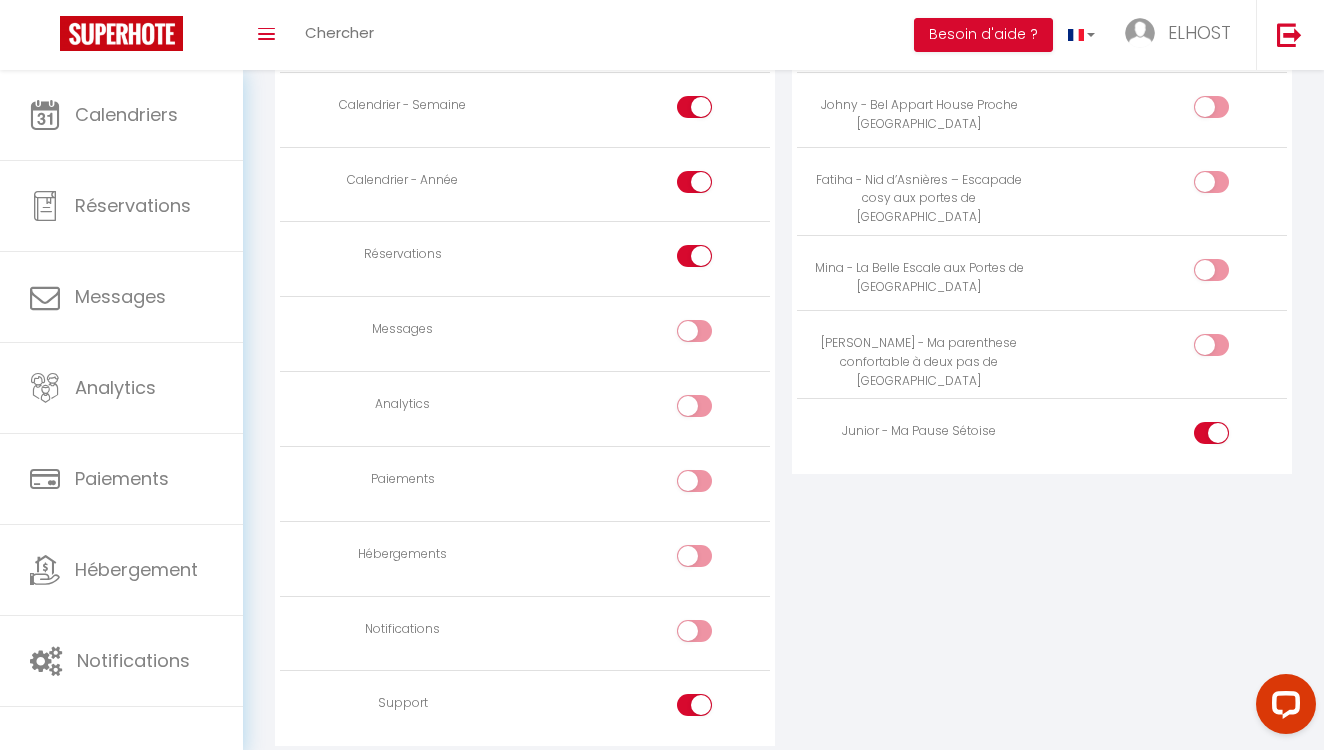 click at bounding box center [712, 709] 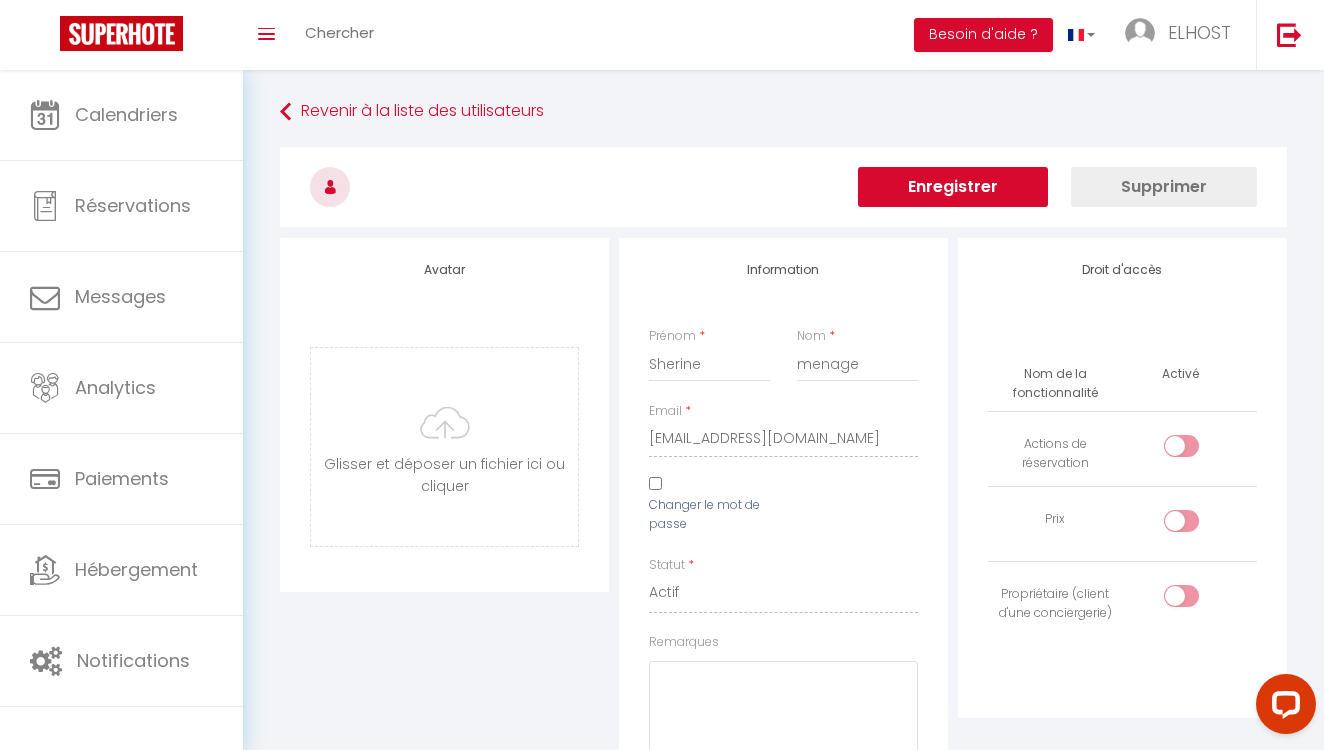 scroll, scrollTop: 0, scrollLeft: 0, axis: both 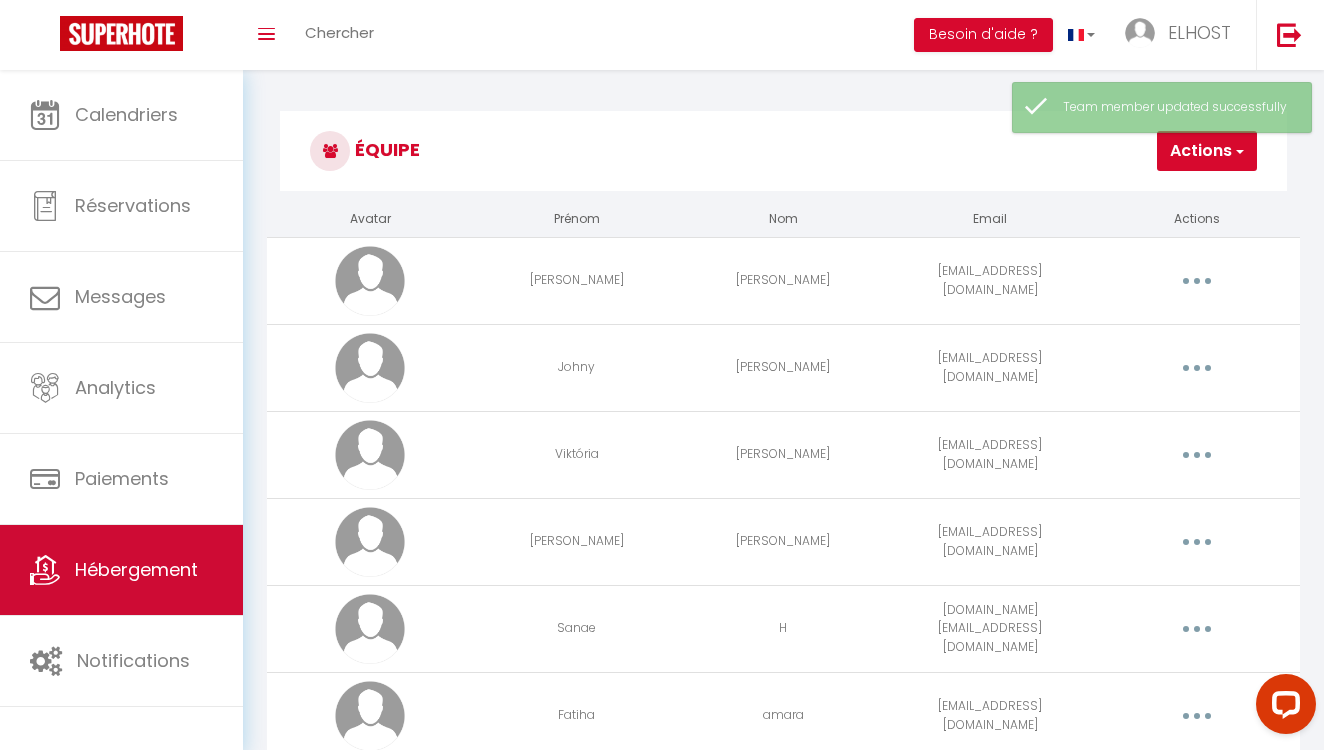 click on "Hébergement" at bounding box center (121, 570) 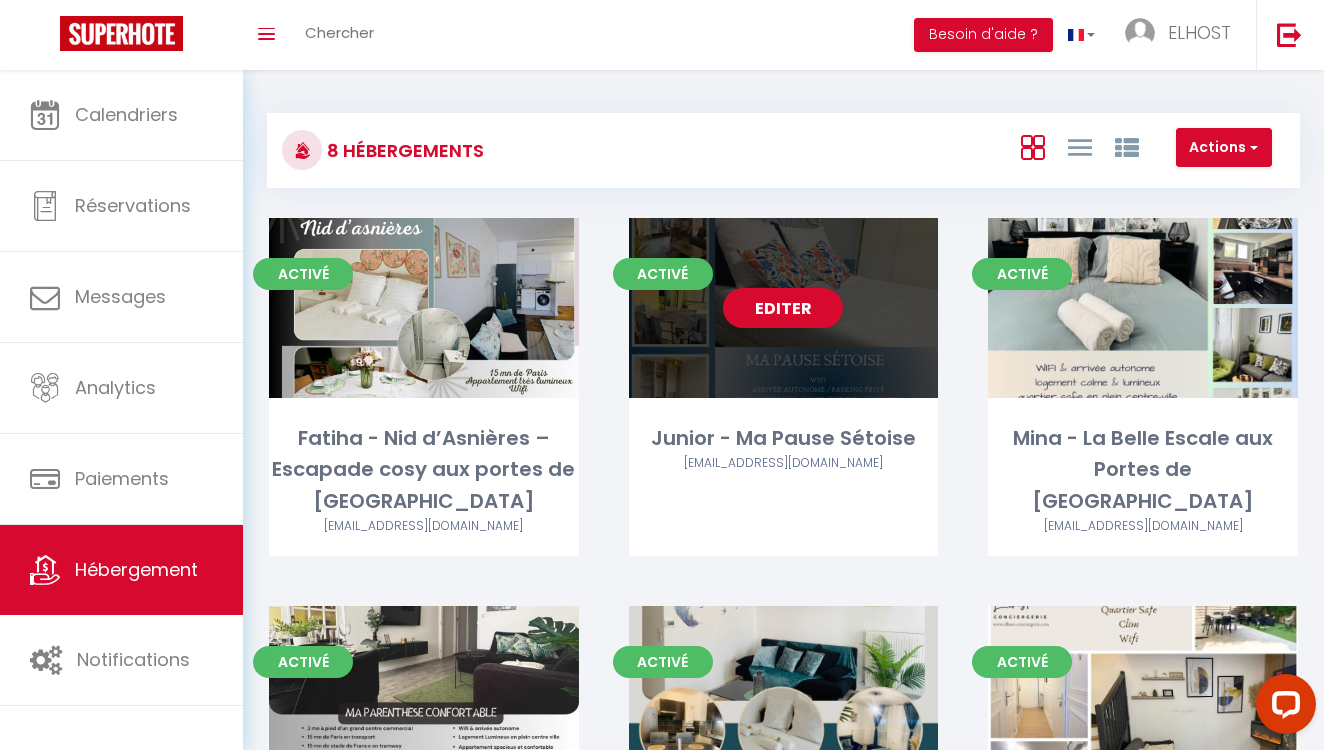 click on "Editer" at bounding box center [784, 308] 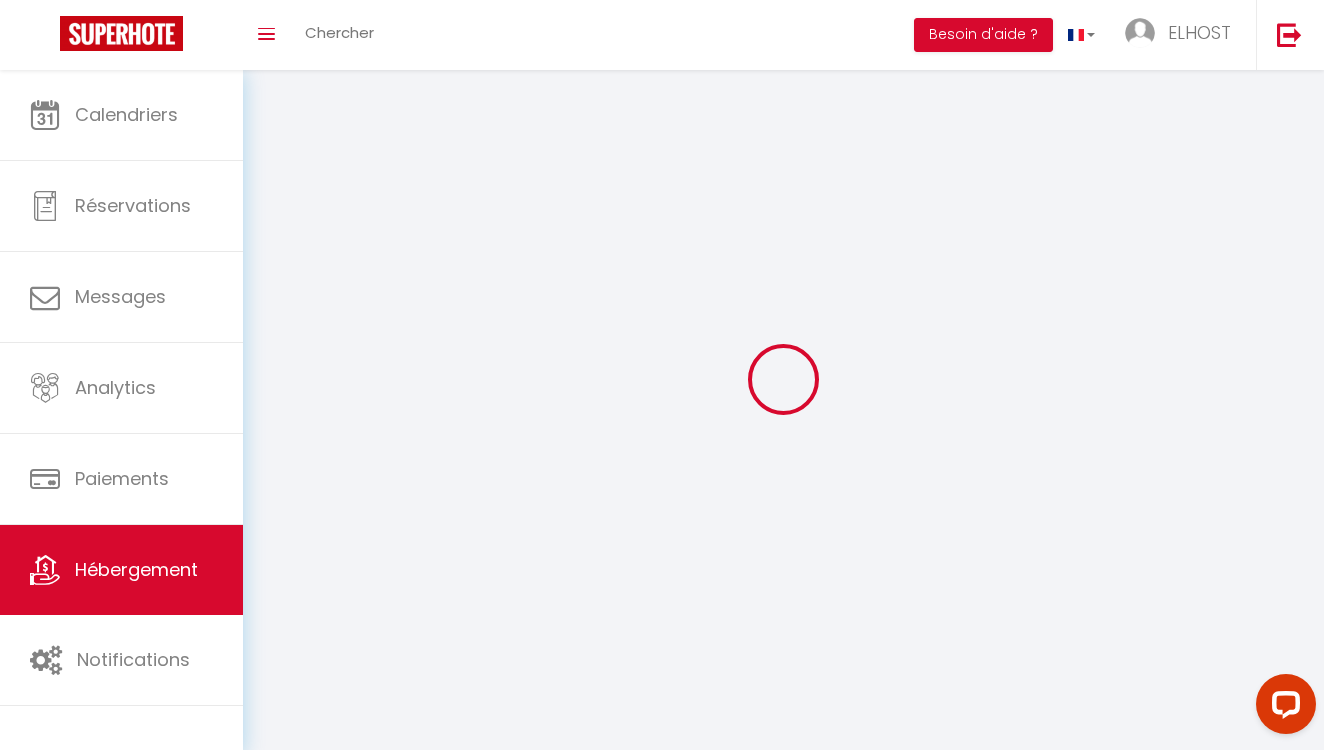 select 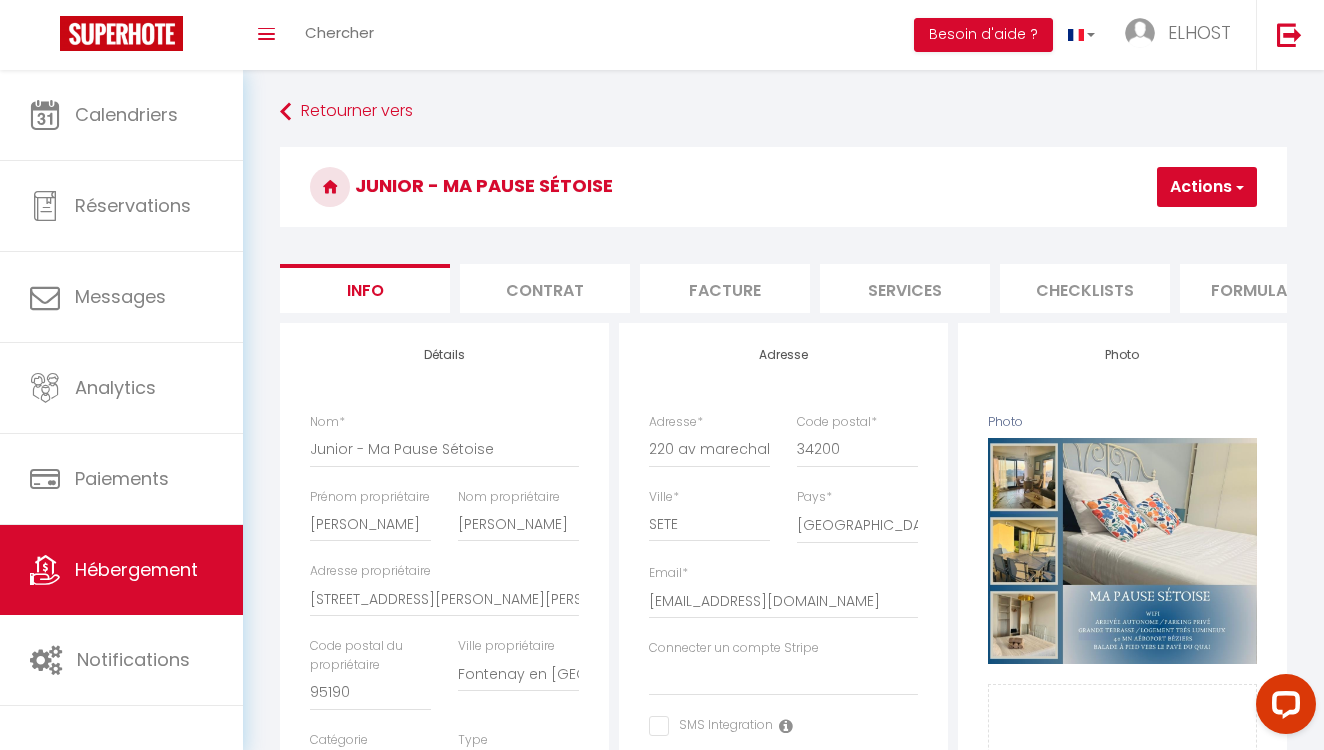 select 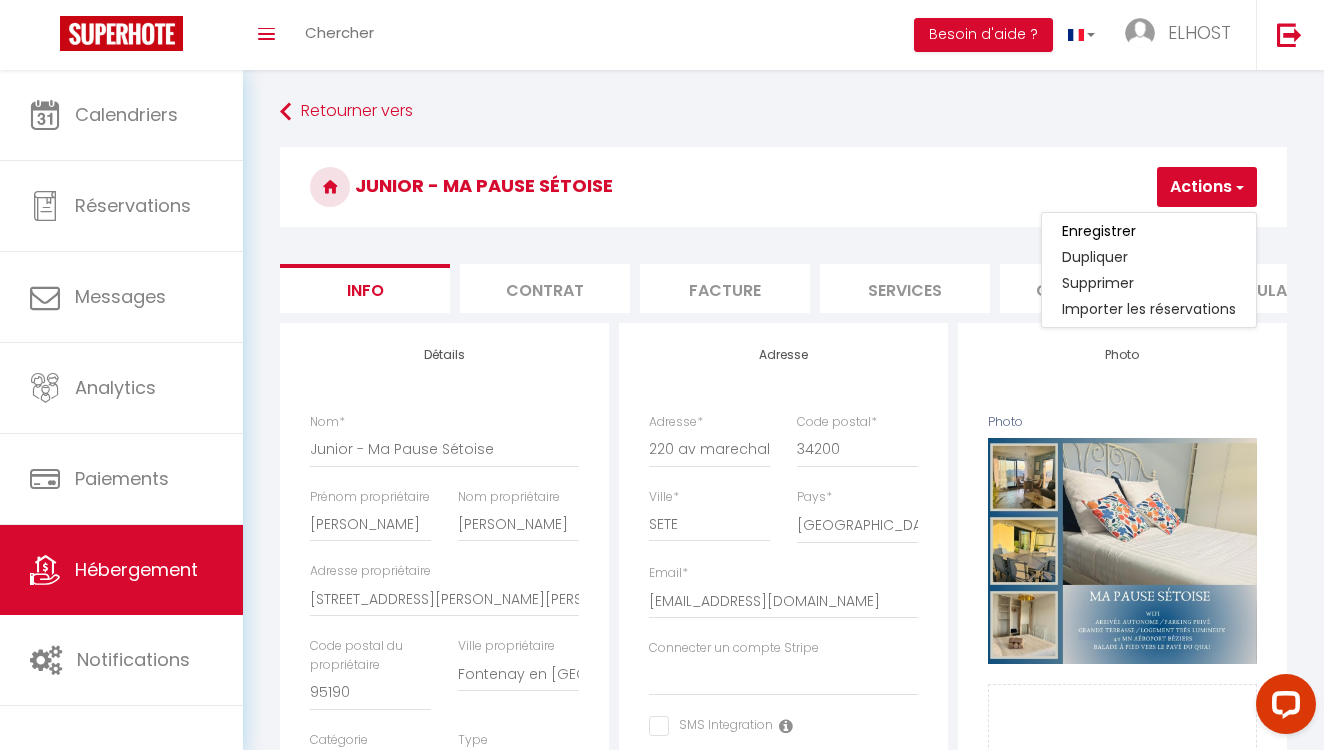 click on "Enregistrer" at bounding box center [1149, 231] 